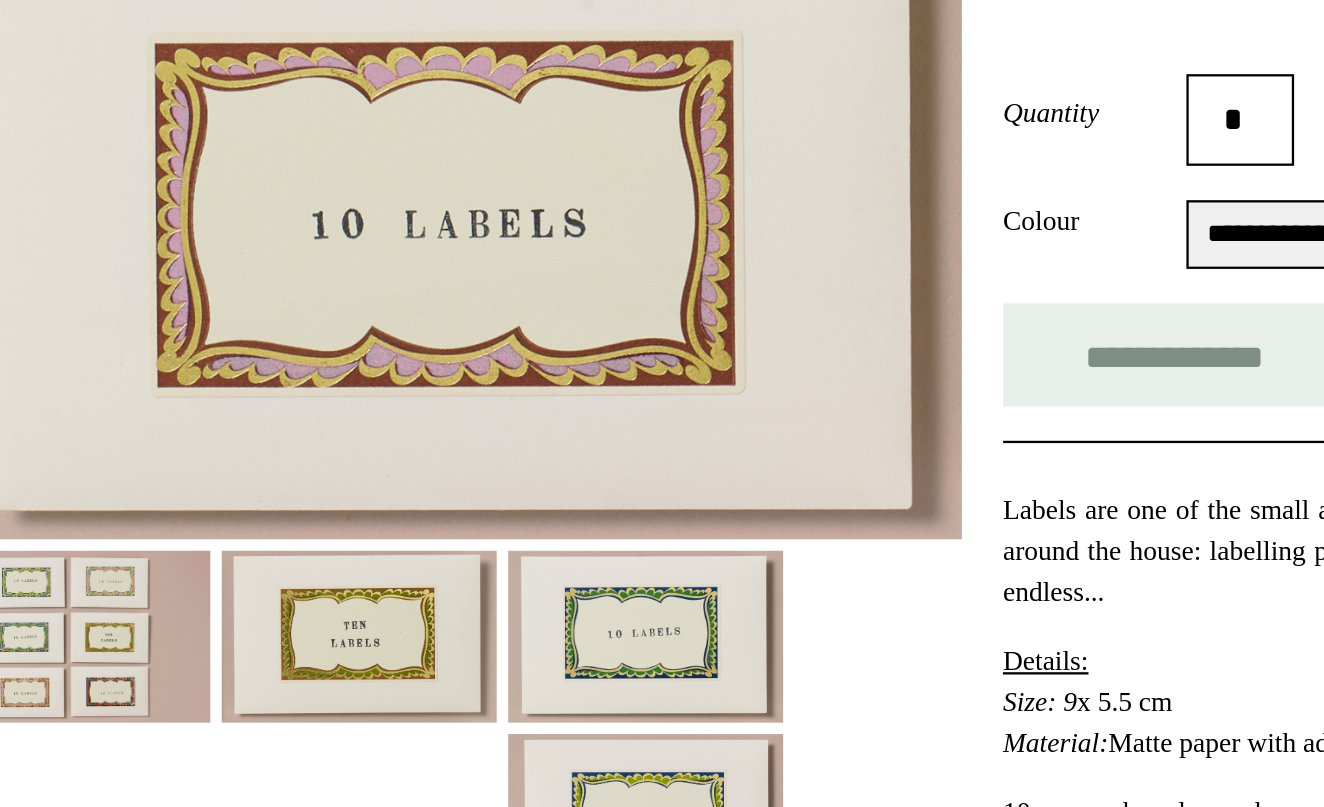 scroll, scrollTop: 261, scrollLeft: 0, axis: vertical 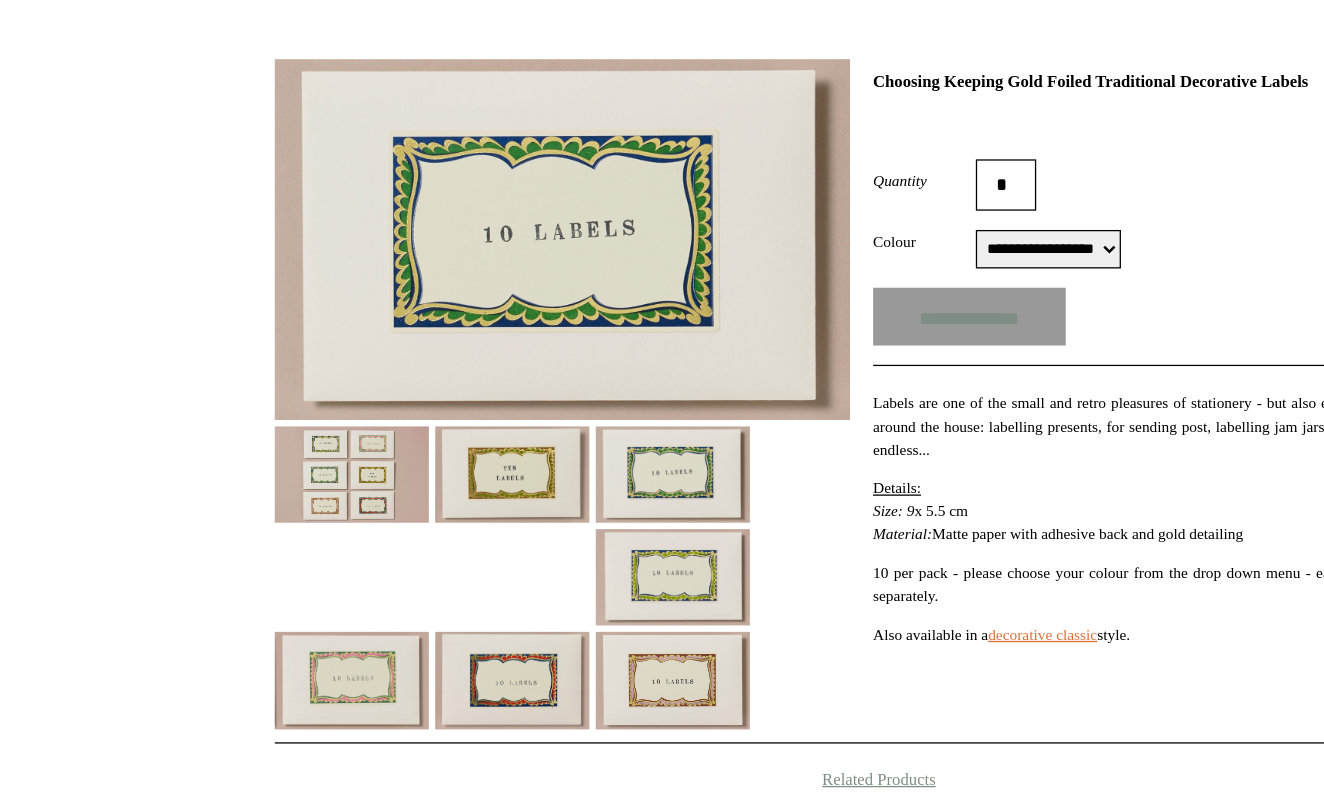 select on "**********" 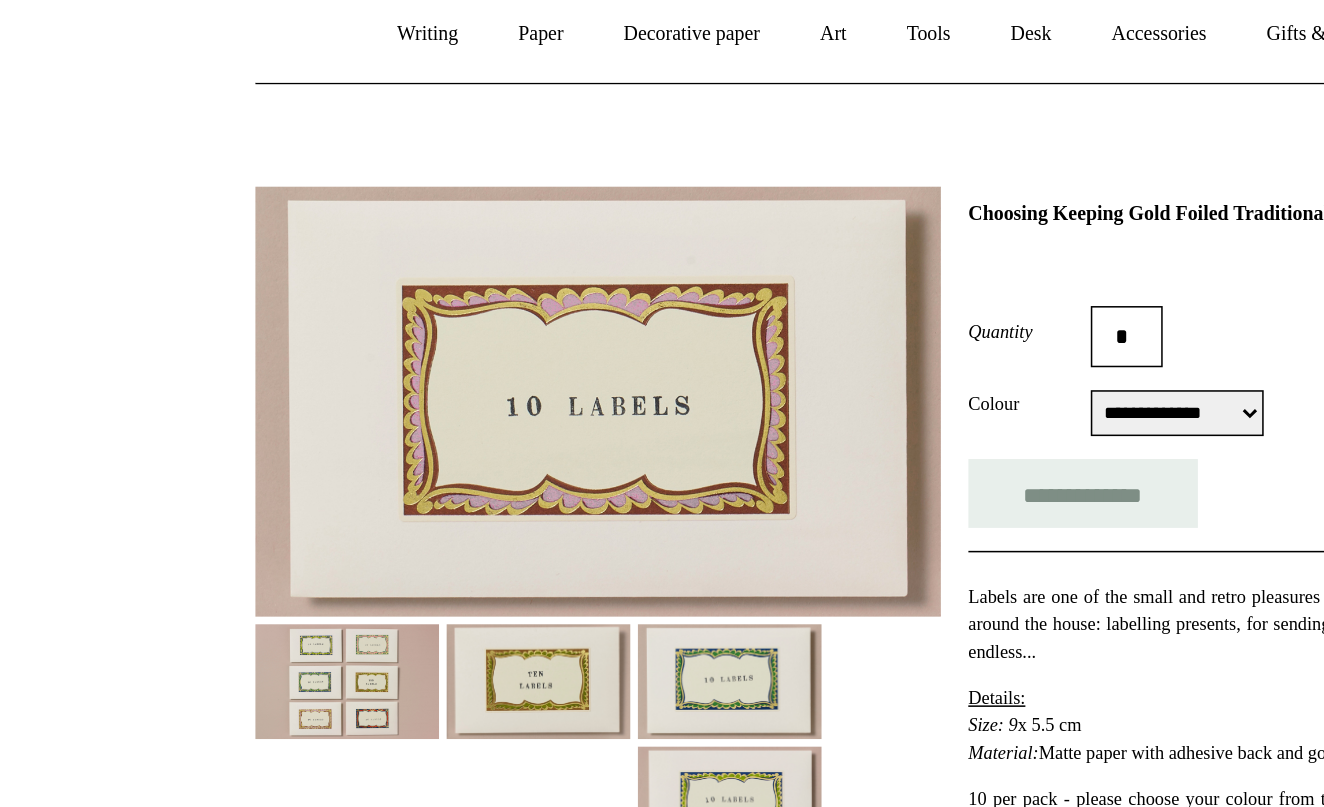 scroll, scrollTop: 44, scrollLeft: 0, axis: vertical 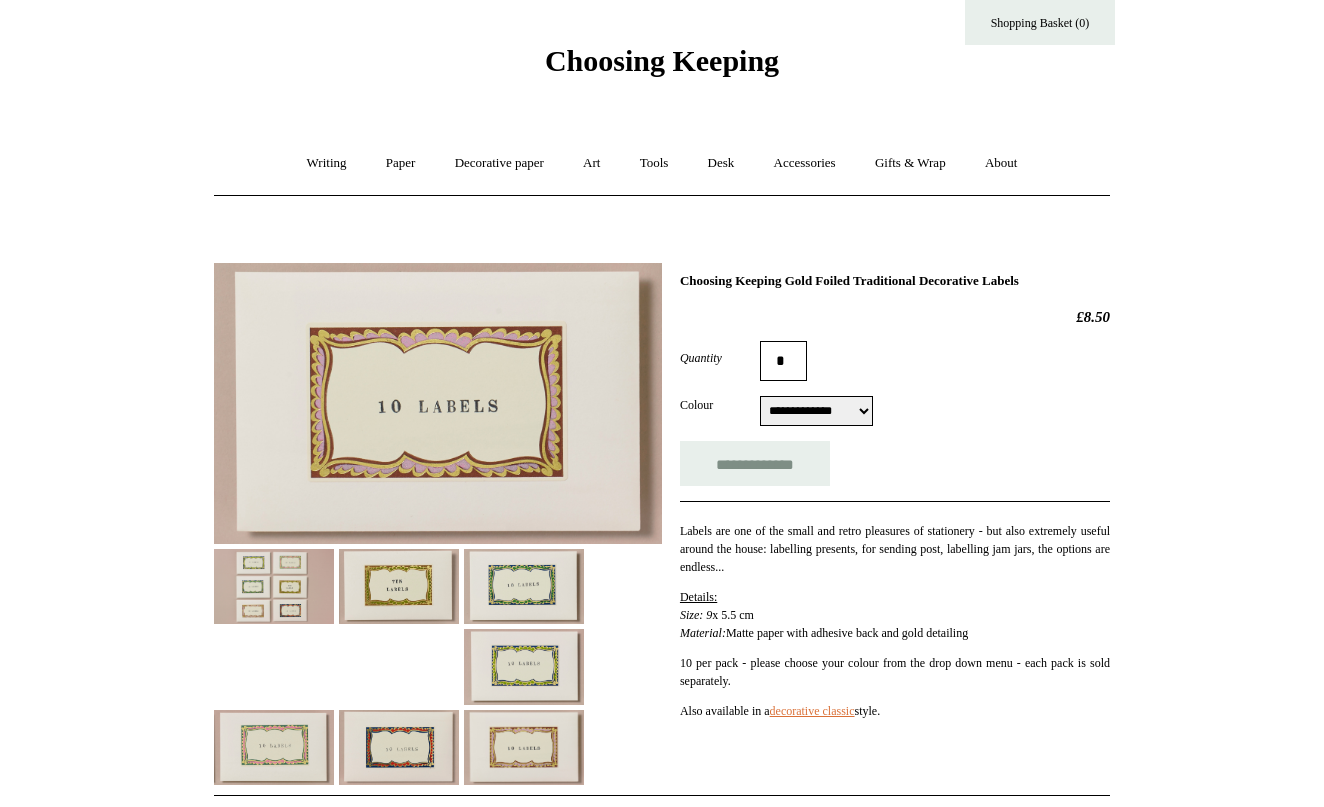 click at bounding box center (524, 586) 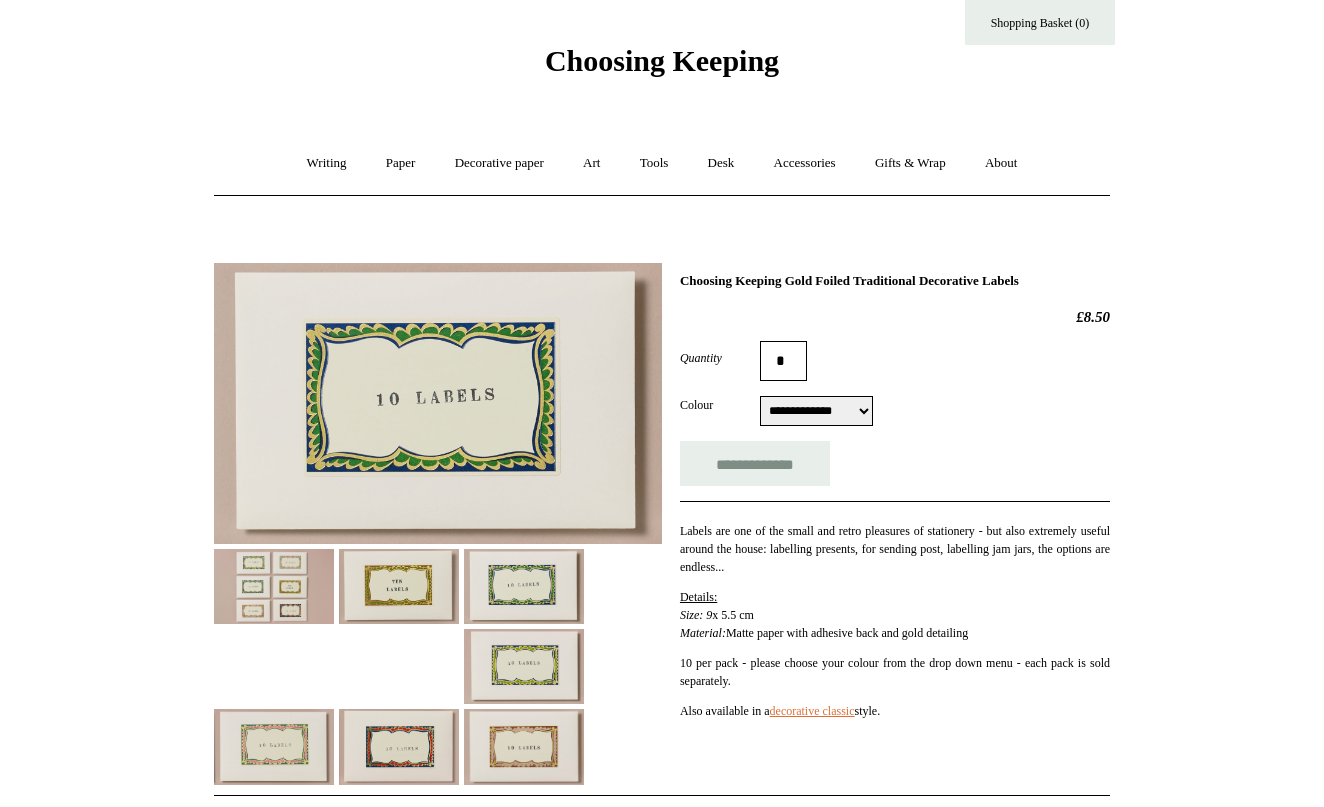 click at bounding box center (399, 586) 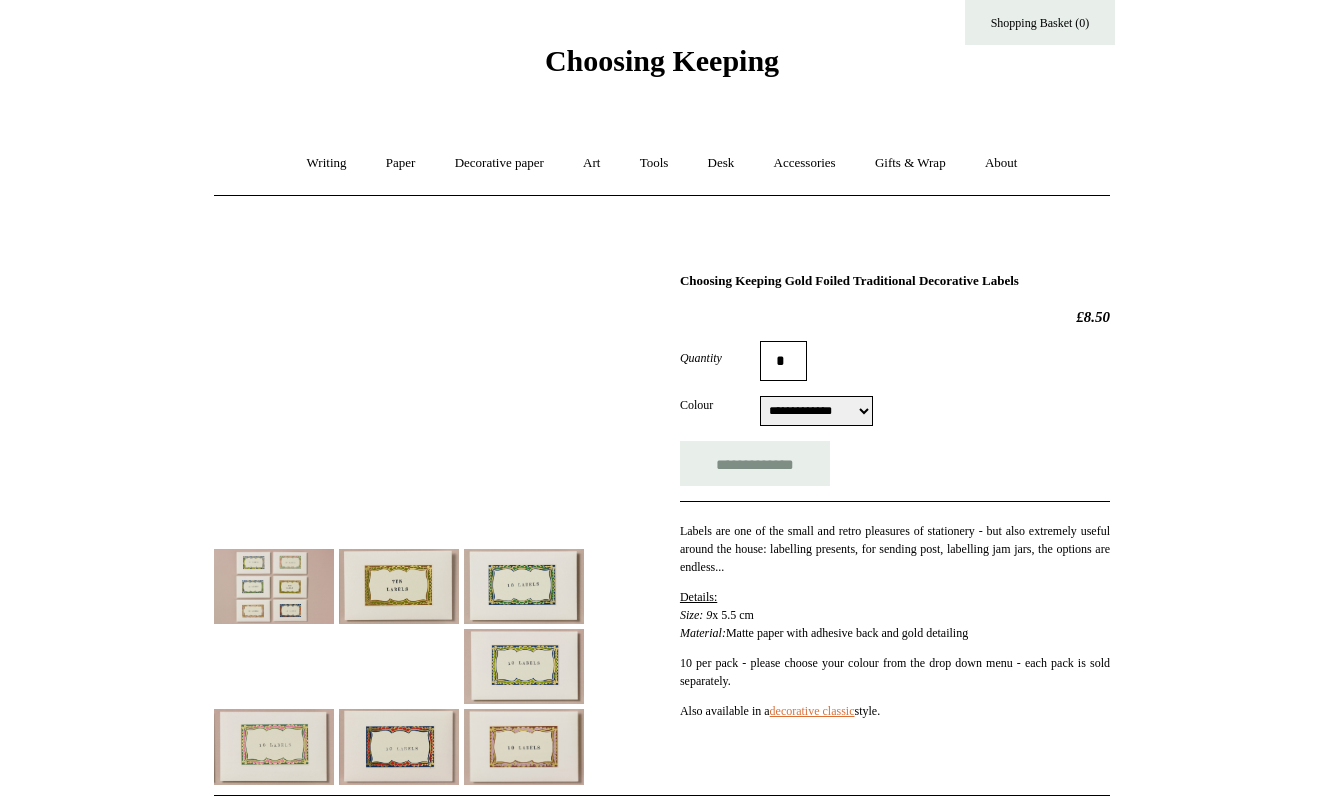 scroll, scrollTop: 37, scrollLeft: 0, axis: vertical 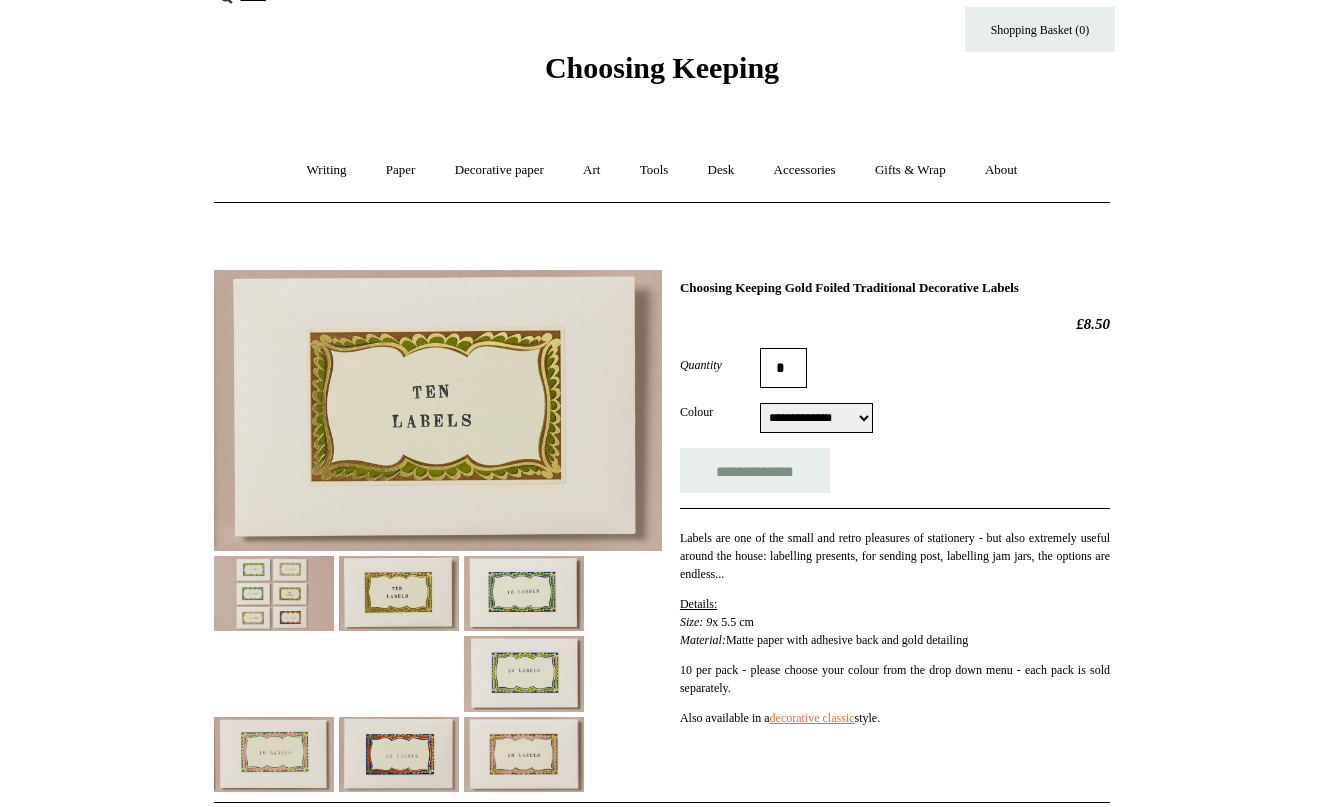 click at bounding box center (274, 593) 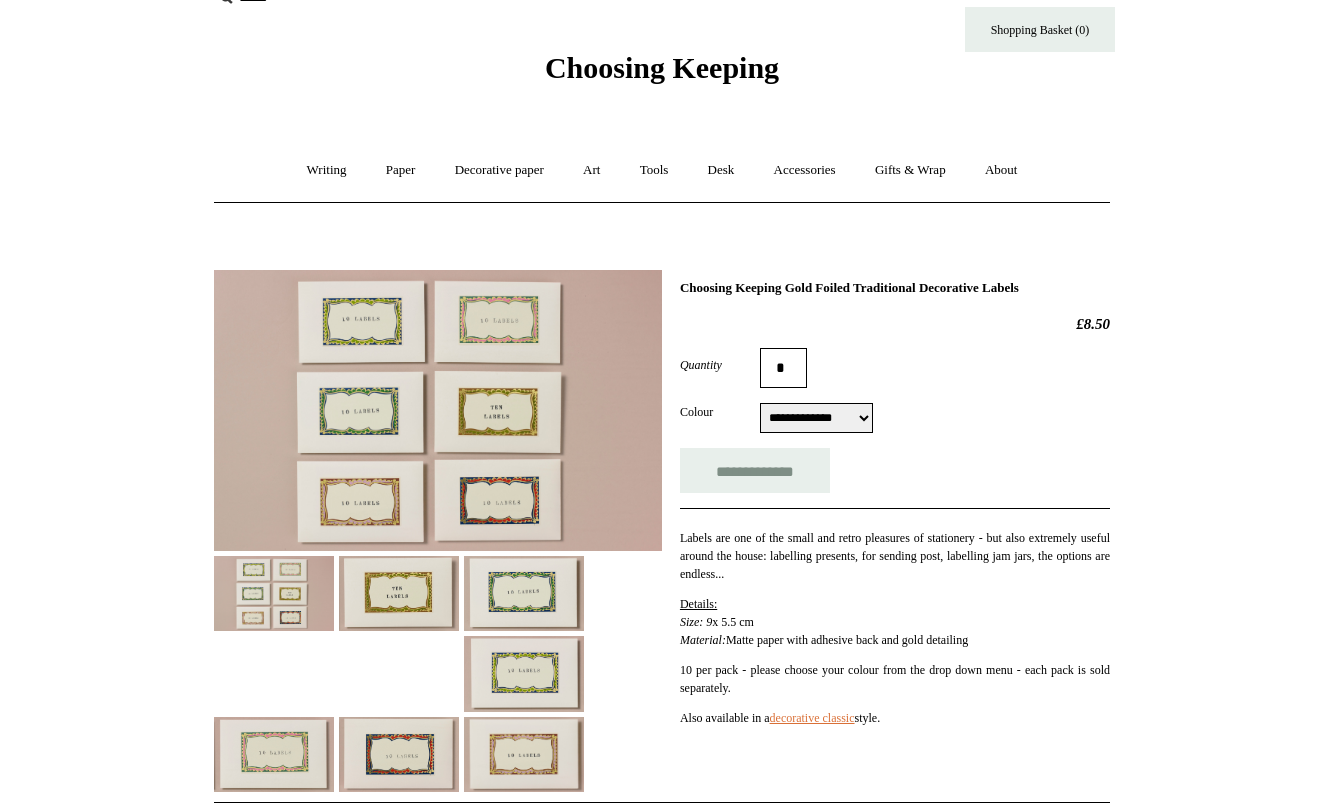 click at bounding box center [438, 410] 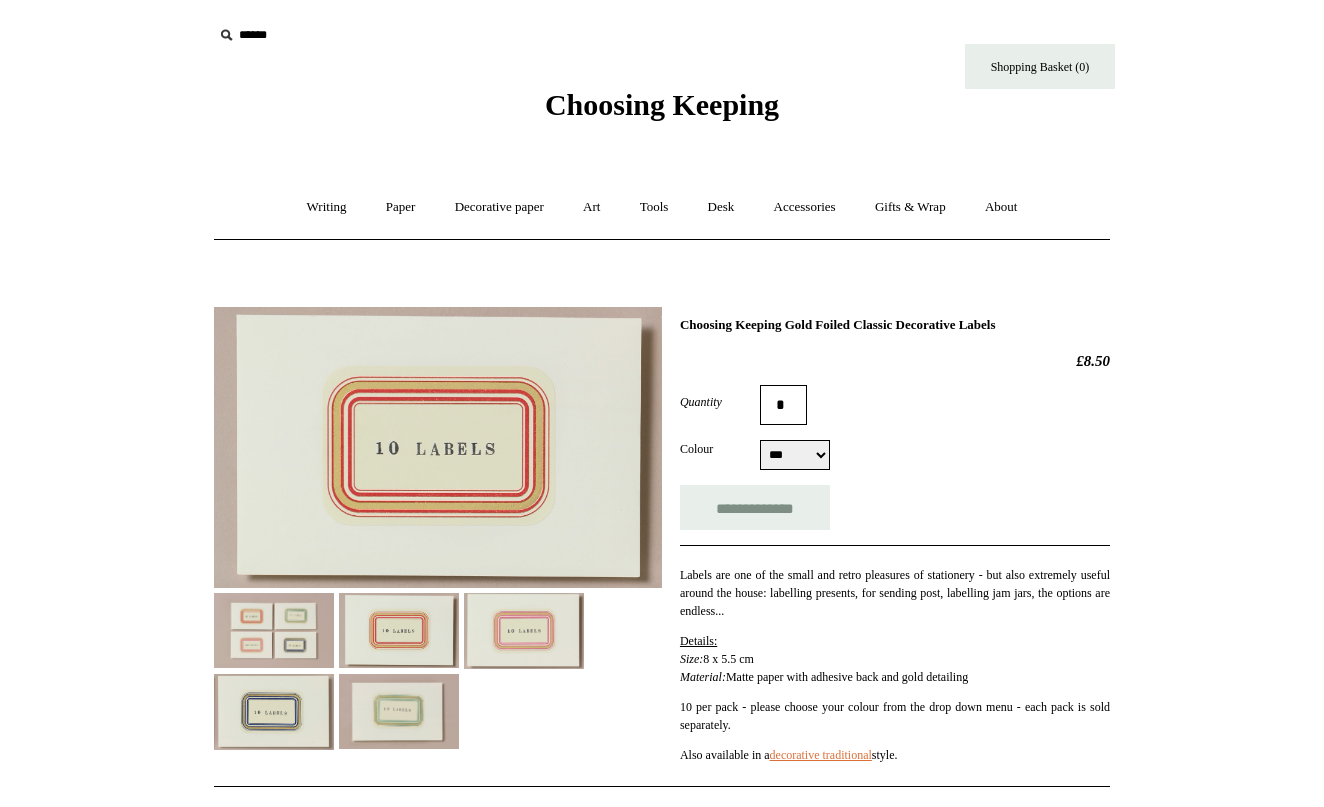 scroll, scrollTop: 0, scrollLeft: 0, axis: both 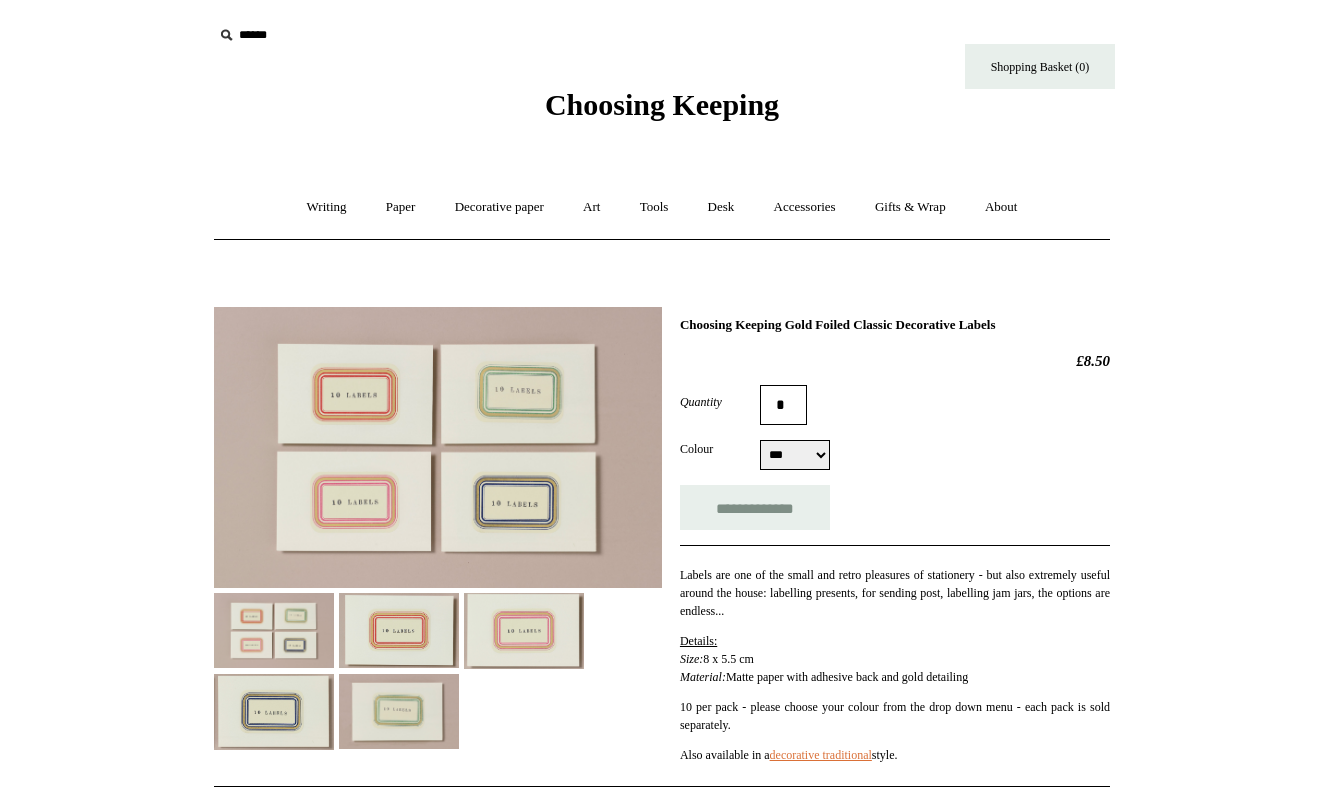 click at bounding box center (438, 447) 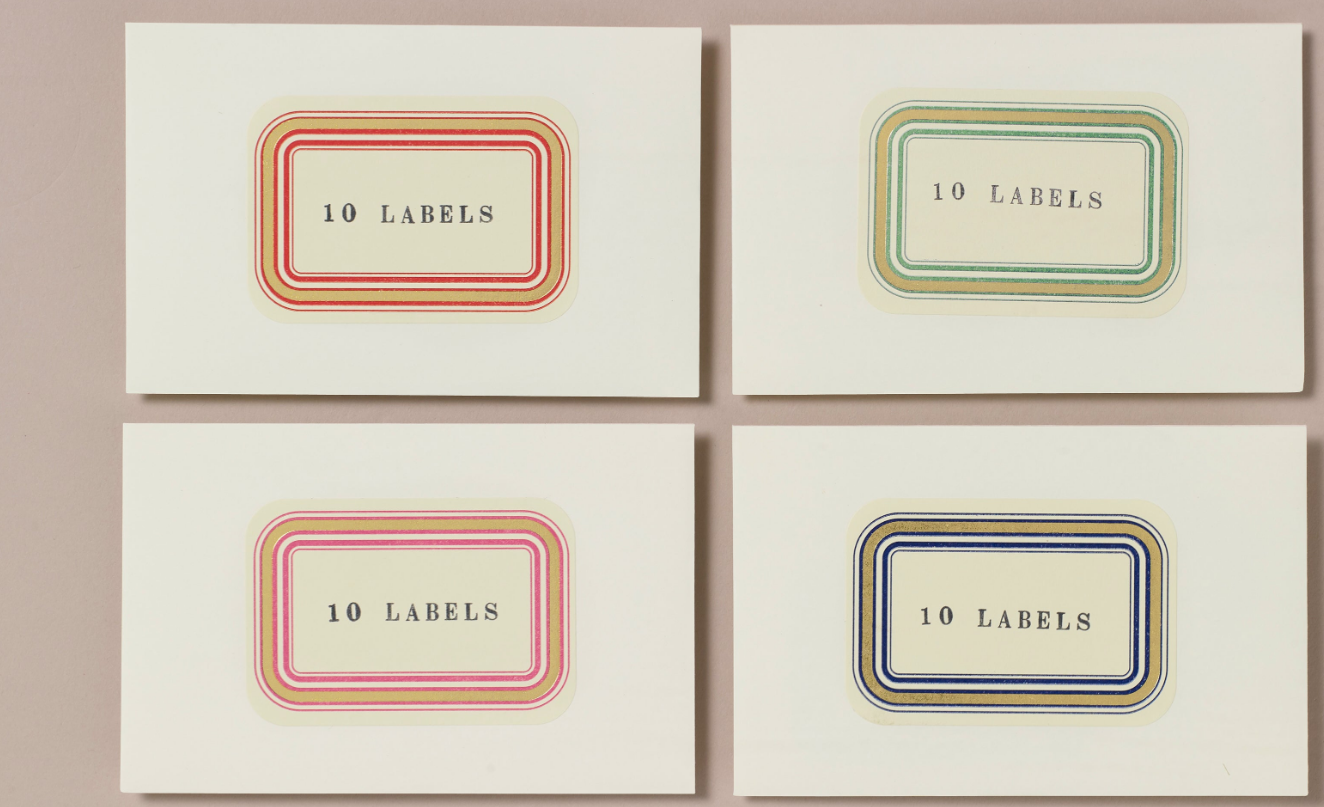 scroll, scrollTop: 0, scrollLeft: 0, axis: both 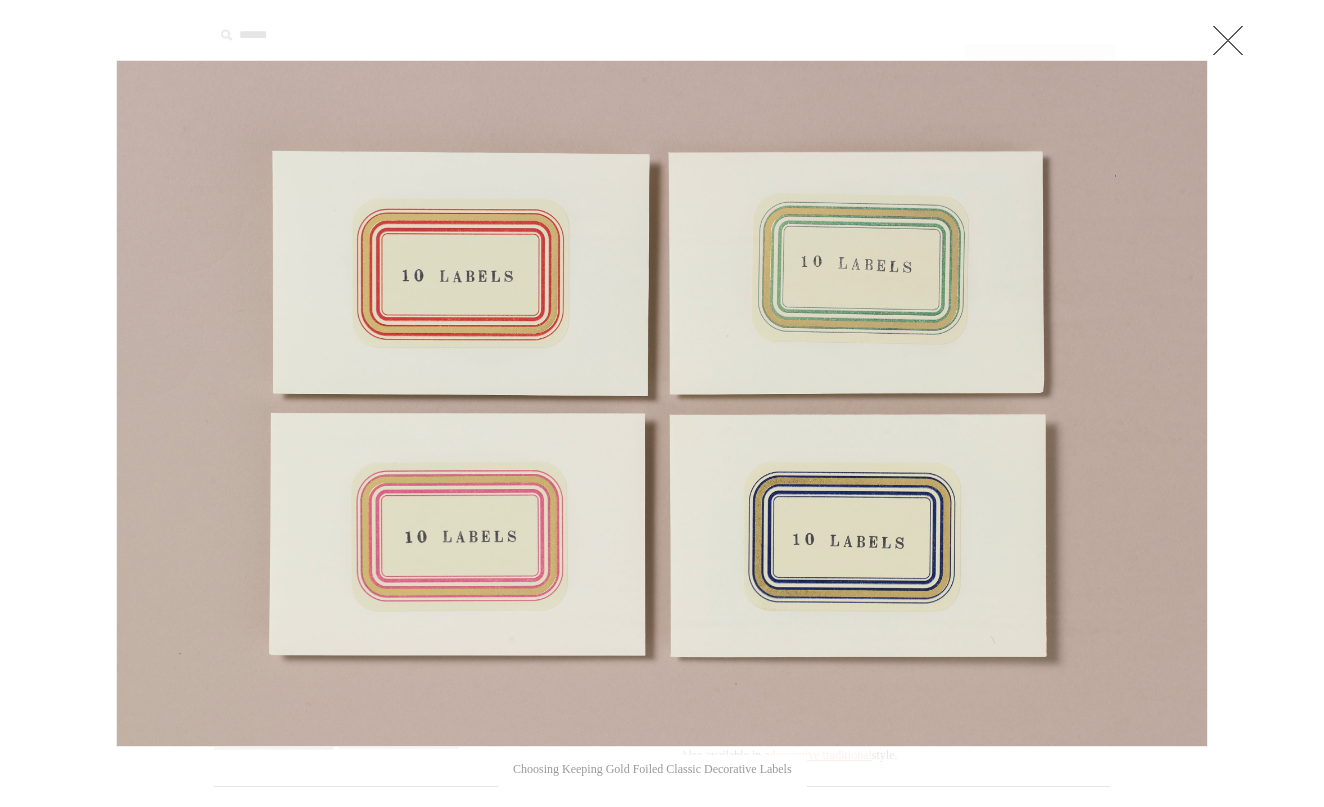 click at bounding box center (1228, 40) 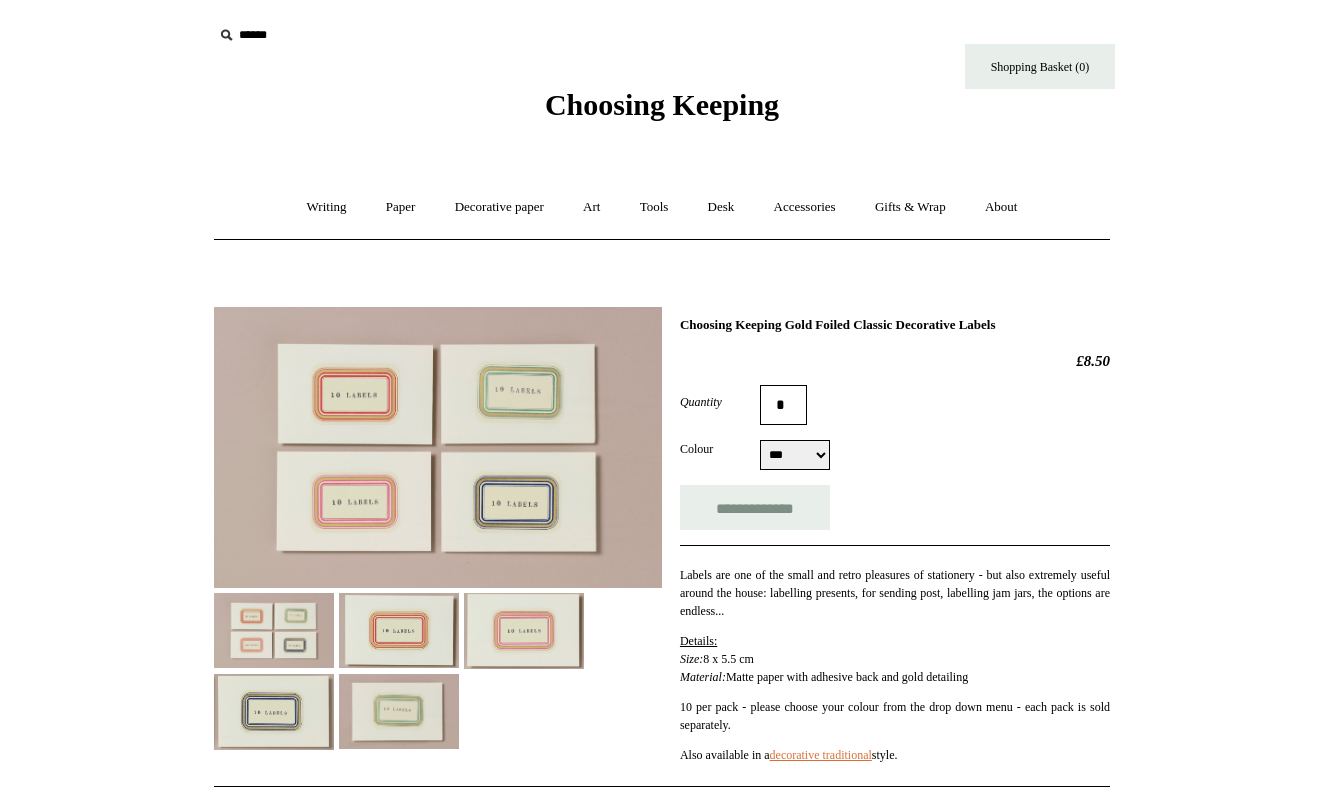 scroll, scrollTop: 69, scrollLeft: 0, axis: vertical 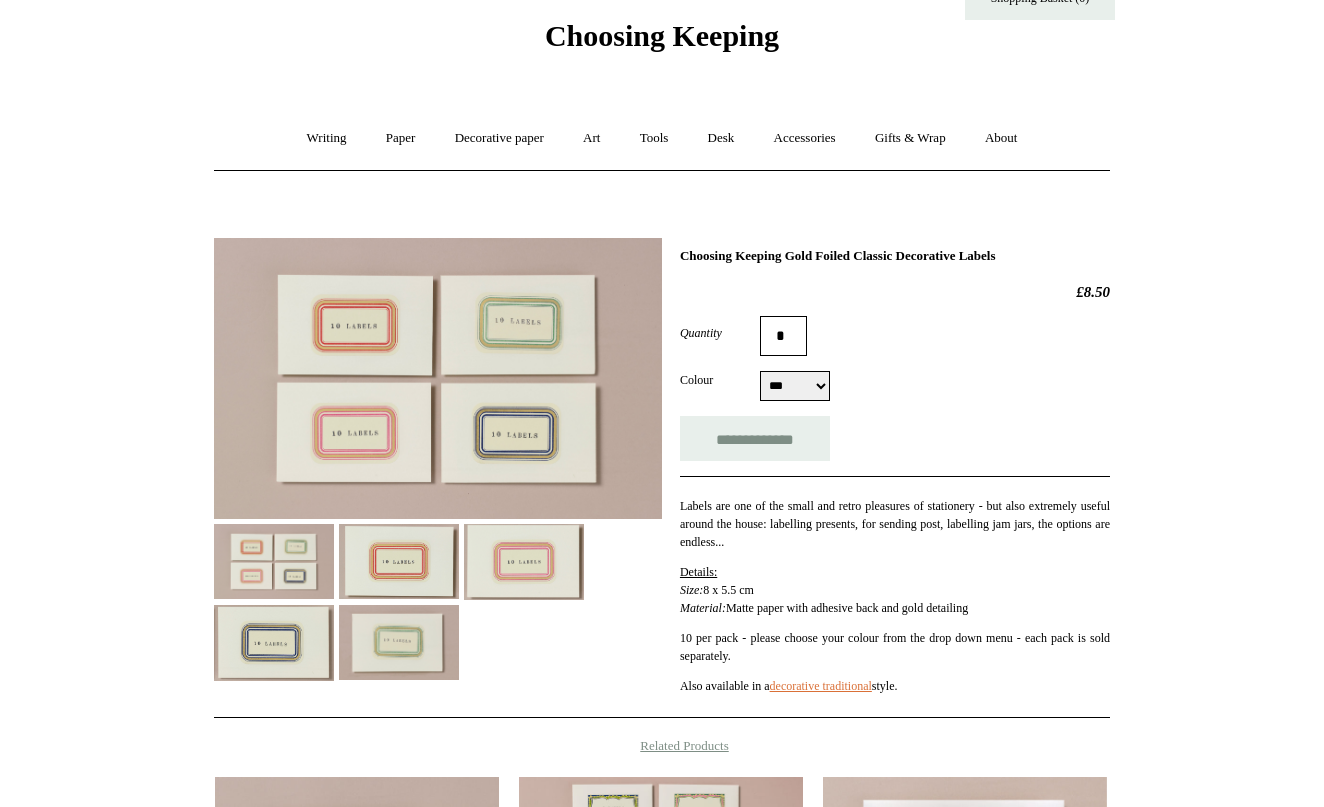 click on "Menu
Choosing Keeping
*
Shipping Information
Shopping Basket (0)
*
⤺
+ +" at bounding box center (662, 643) 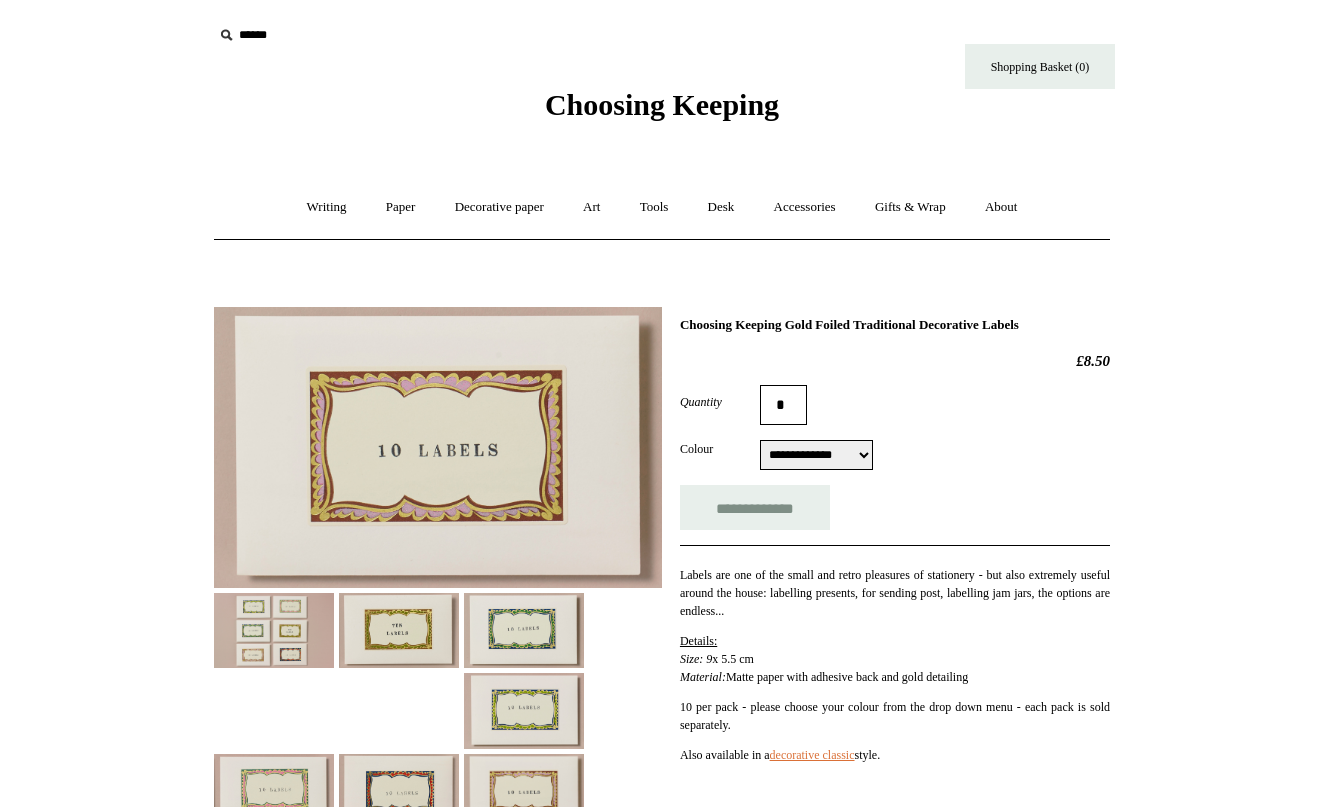 scroll, scrollTop: 0, scrollLeft: 0, axis: both 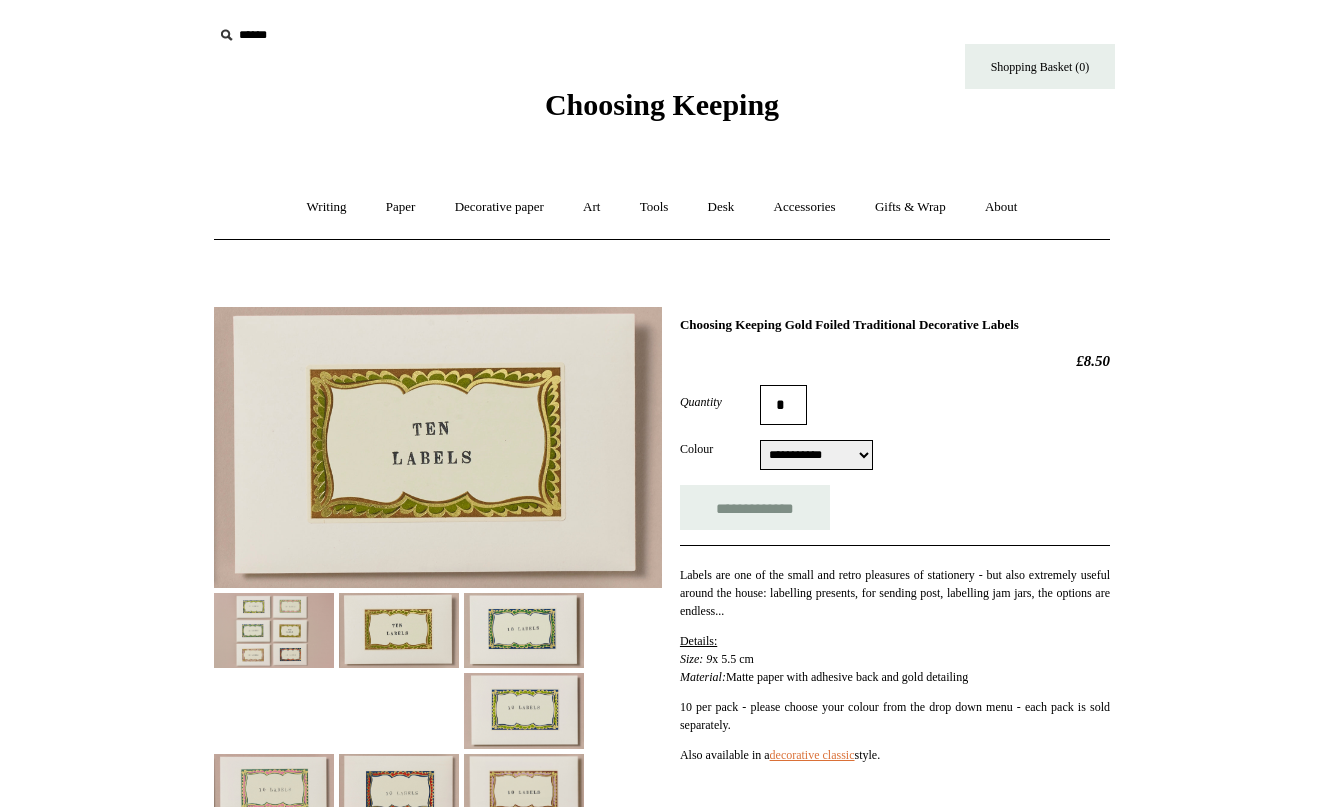 click at bounding box center [438, 447] 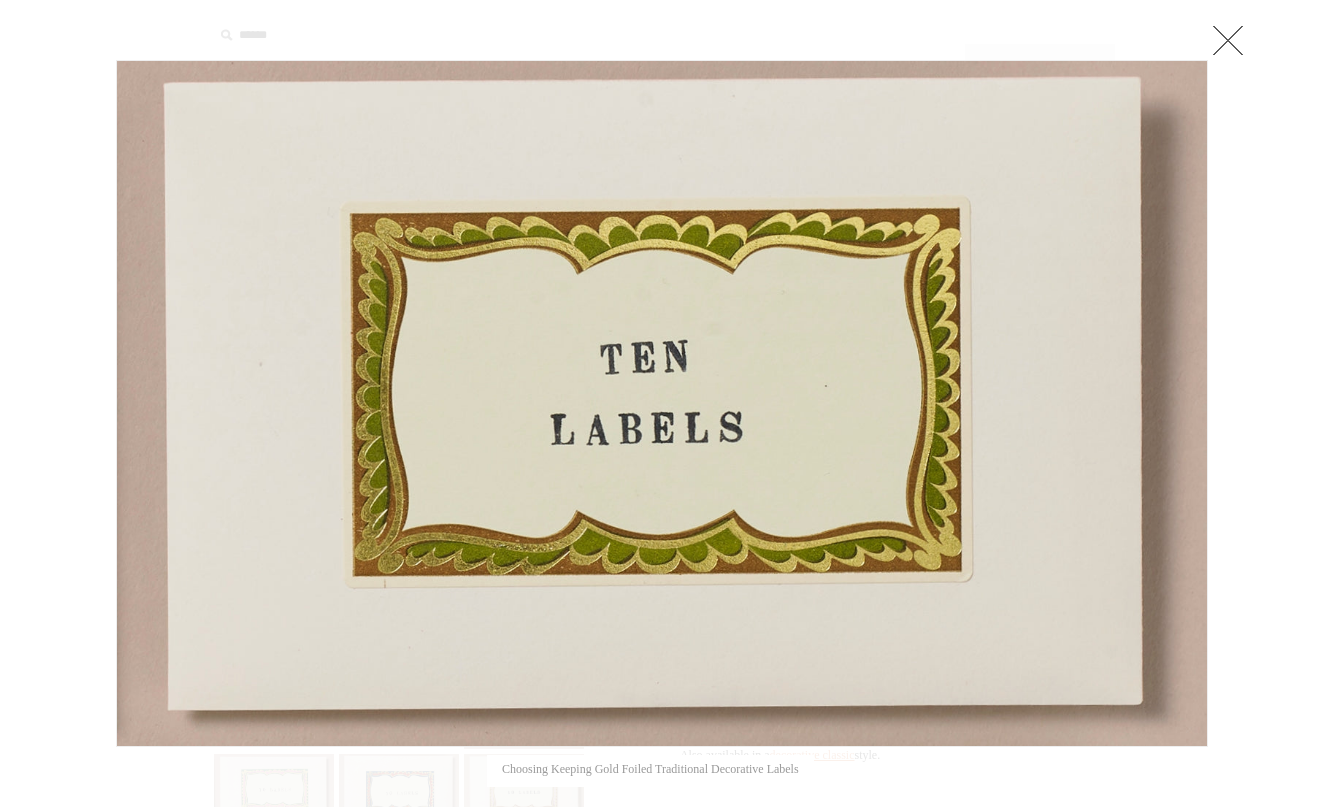click at bounding box center [1228, 40] 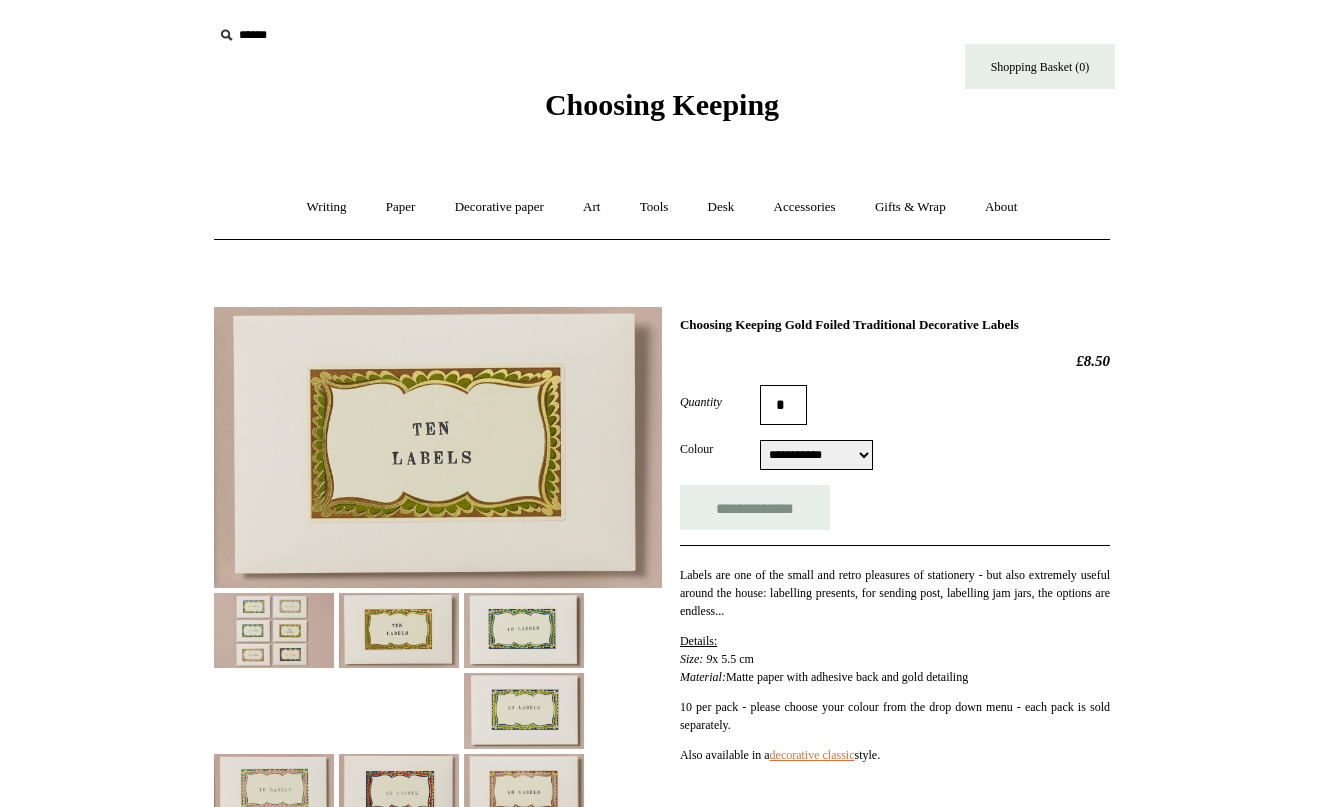 select on "**********" 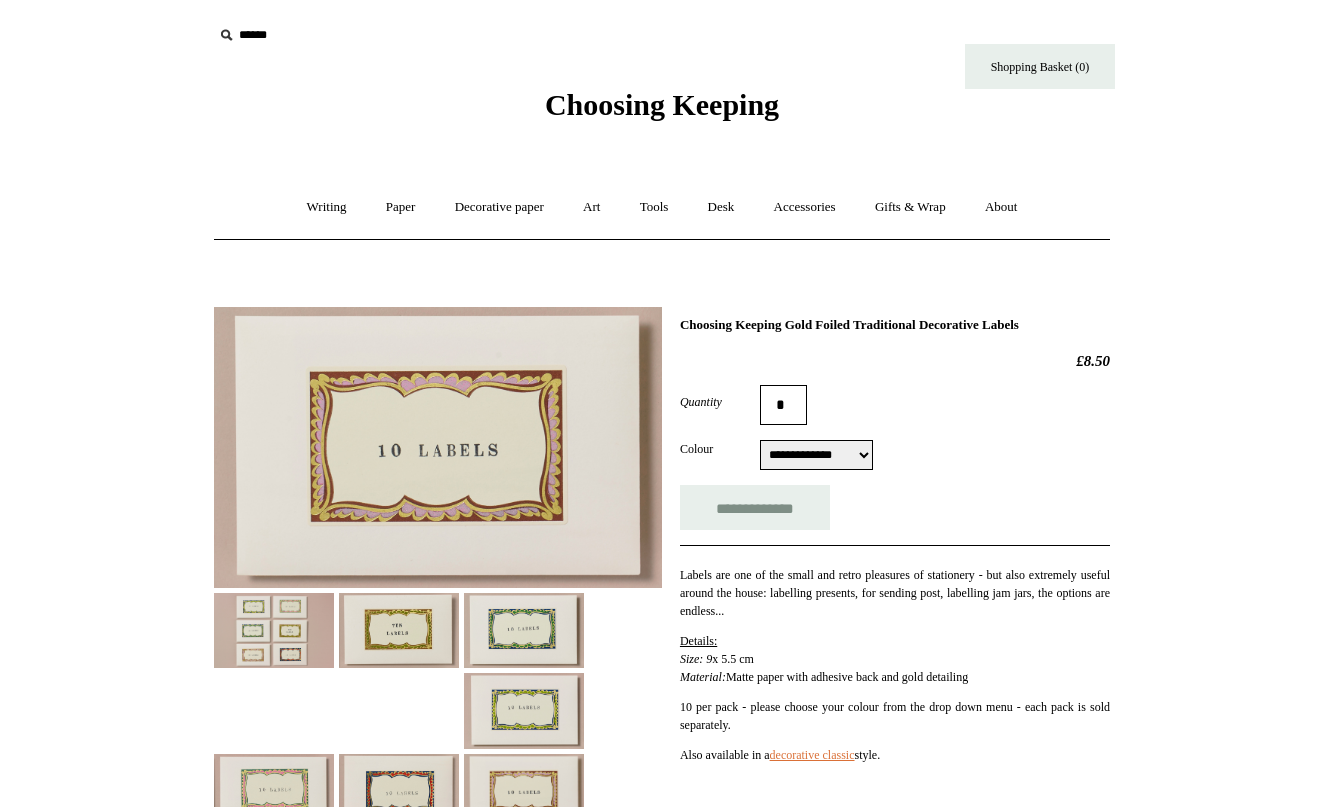 click at bounding box center (438, 447) 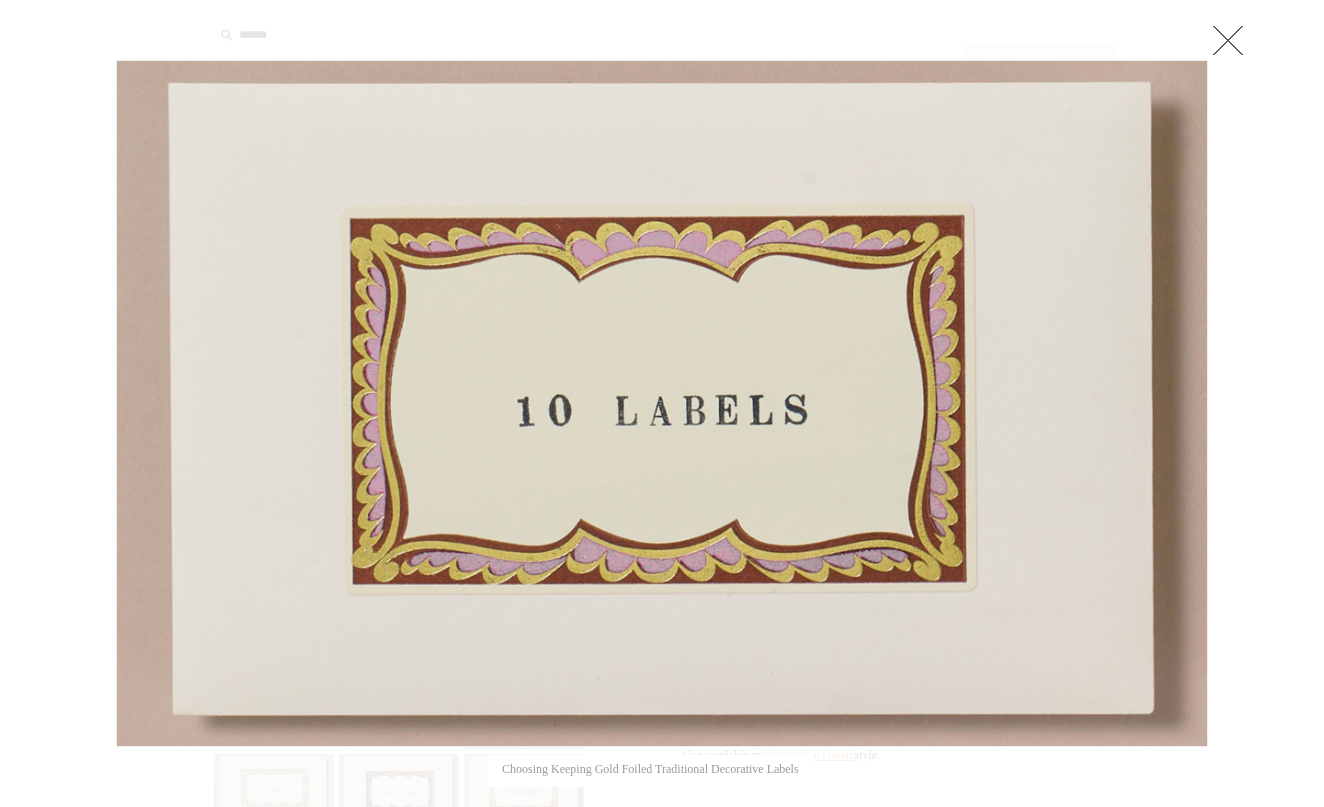 click at bounding box center [1228, 40] 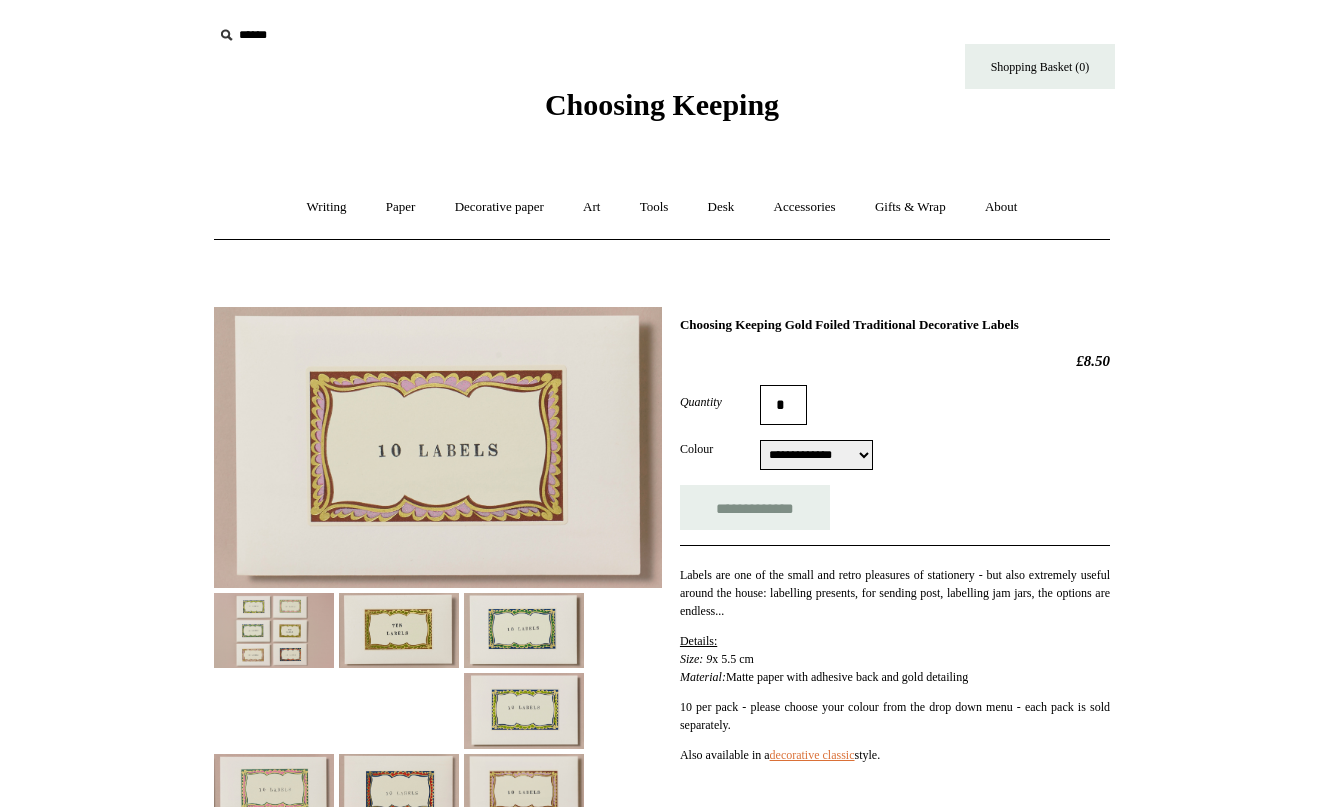scroll, scrollTop: 0, scrollLeft: 0, axis: both 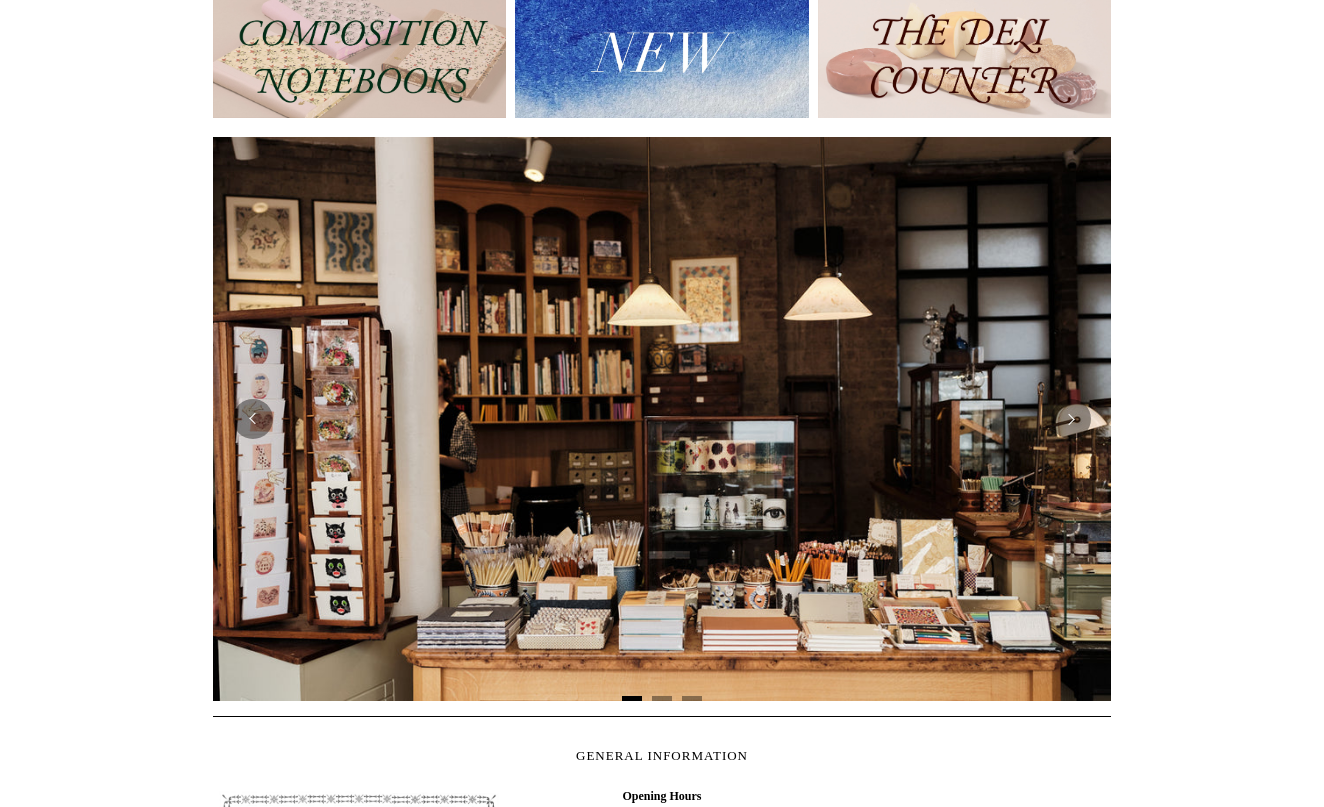 click at bounding box center (662, 419) 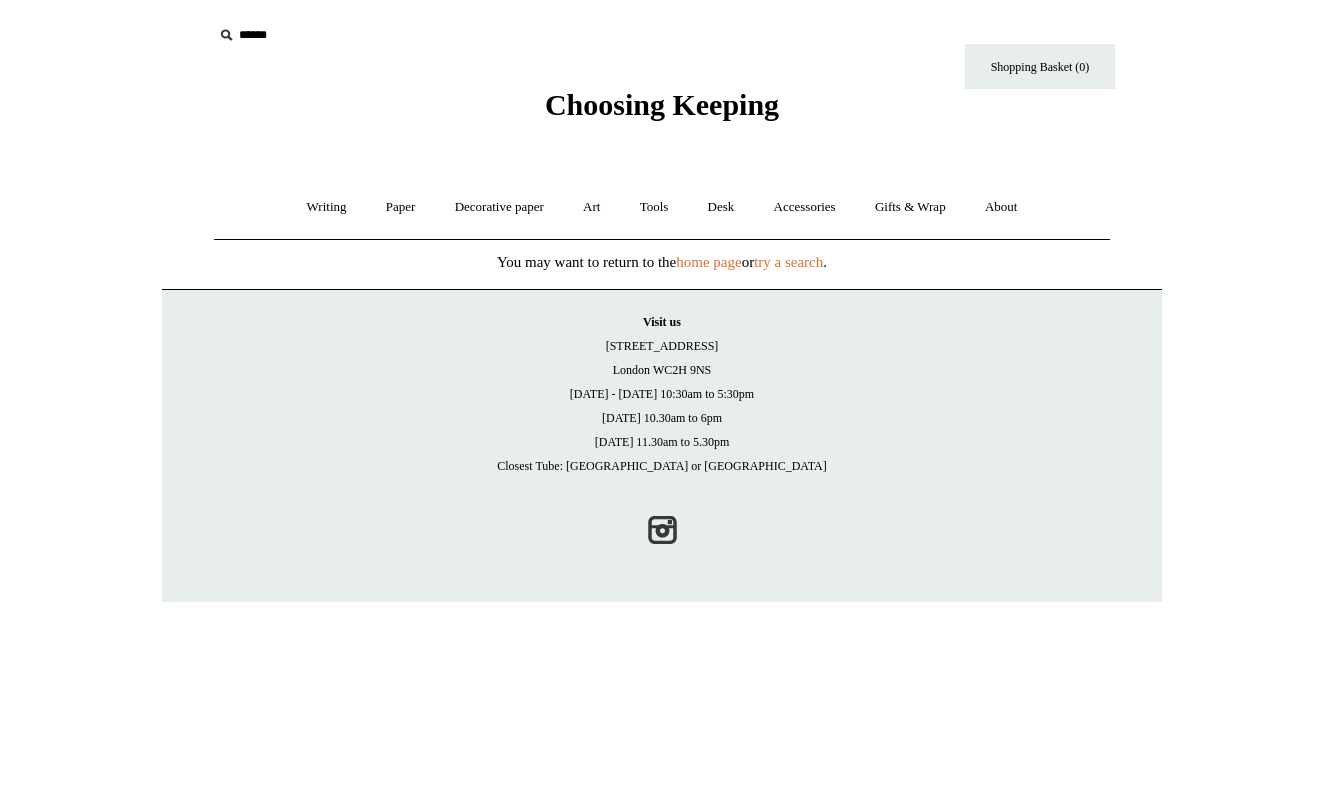scroll, scrollTop: 0, scrollLeft: 0, axis: both 